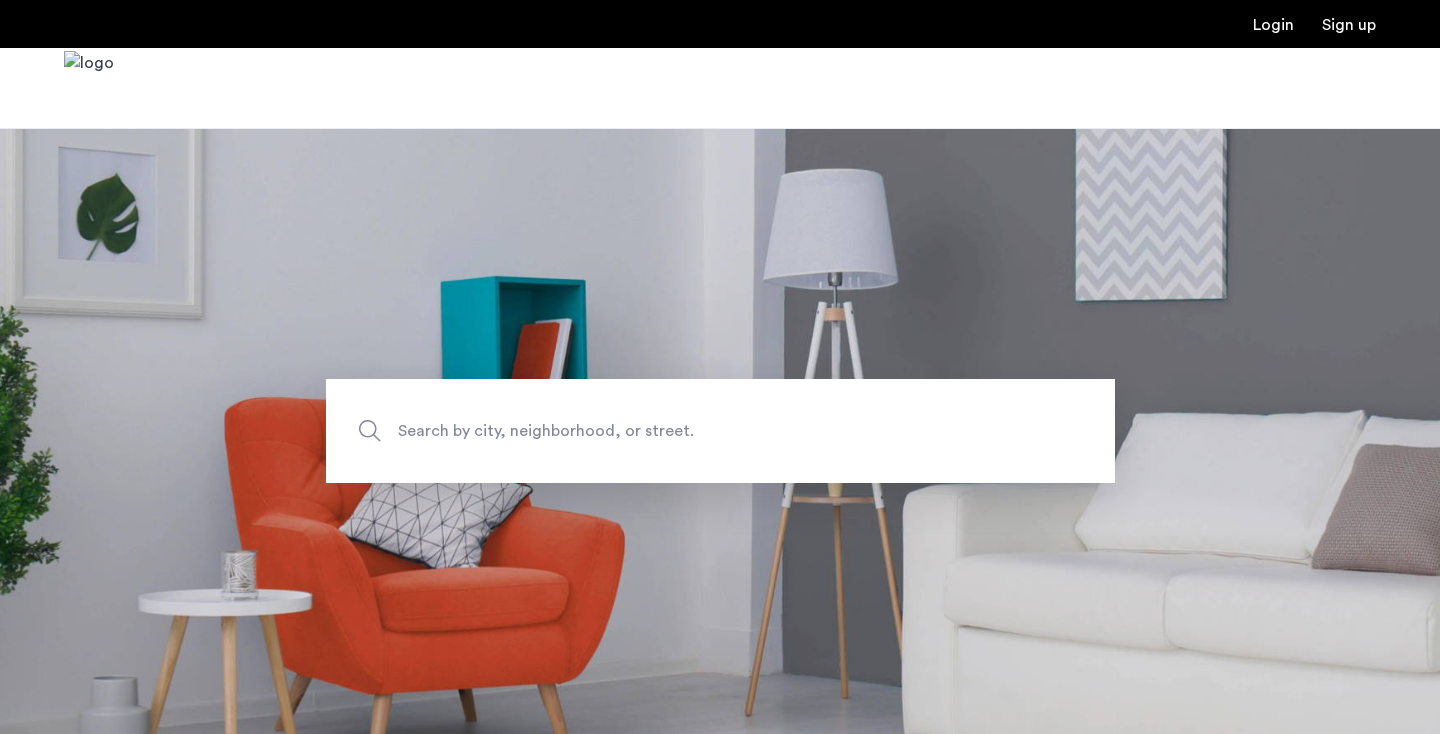 scroll, scrollTop: 0, scrollLeft: 0, axis: both 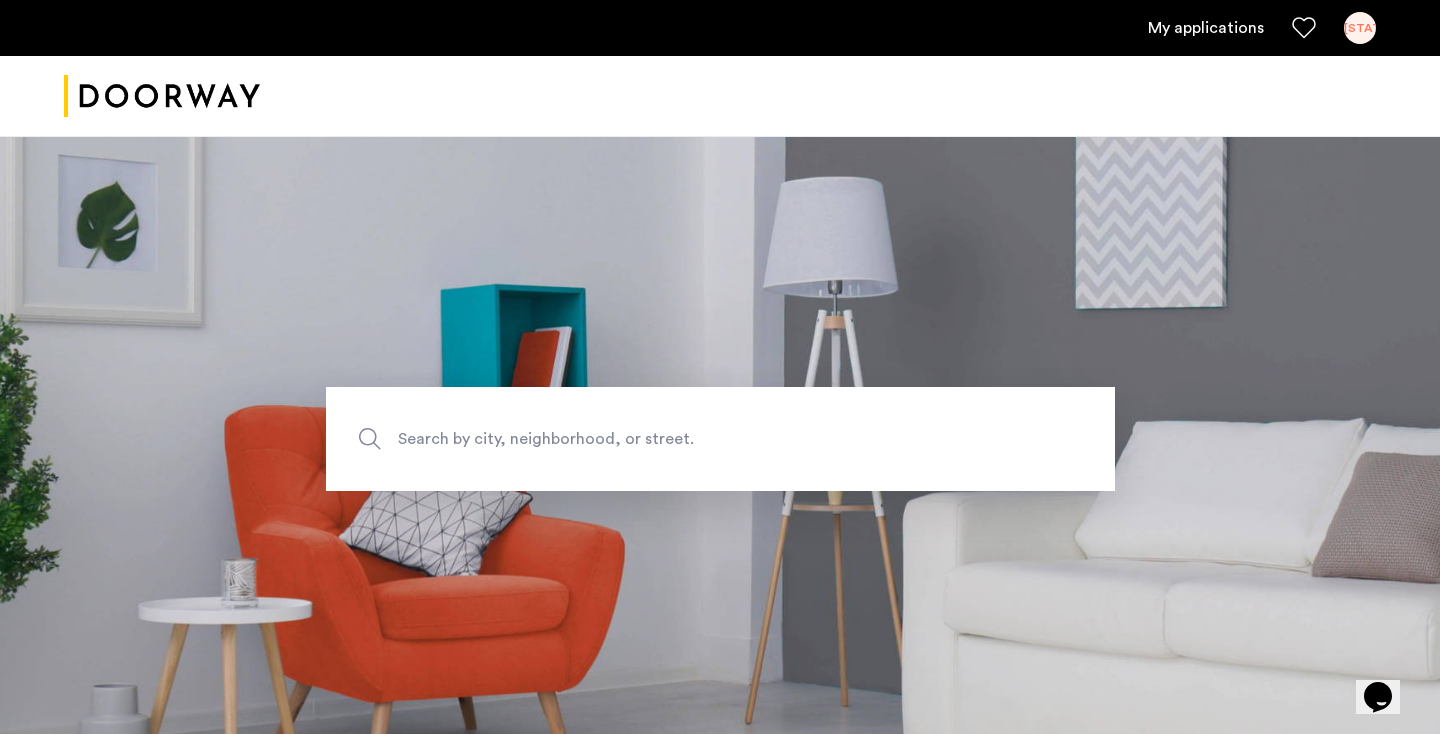 click on "My applications" at bounding box center [1206, 28] 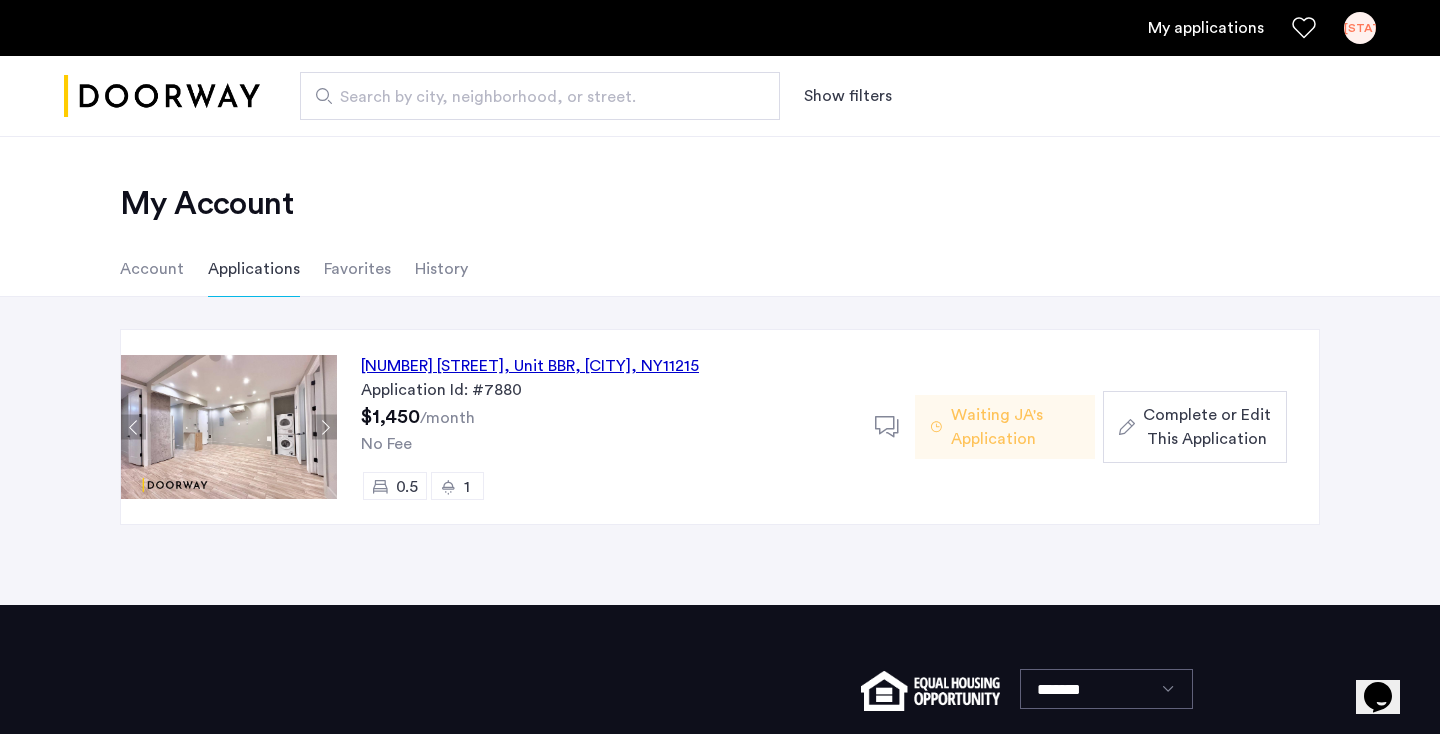 click on "Search by city, neighborhood, or street." at bounding box center (532, 97) 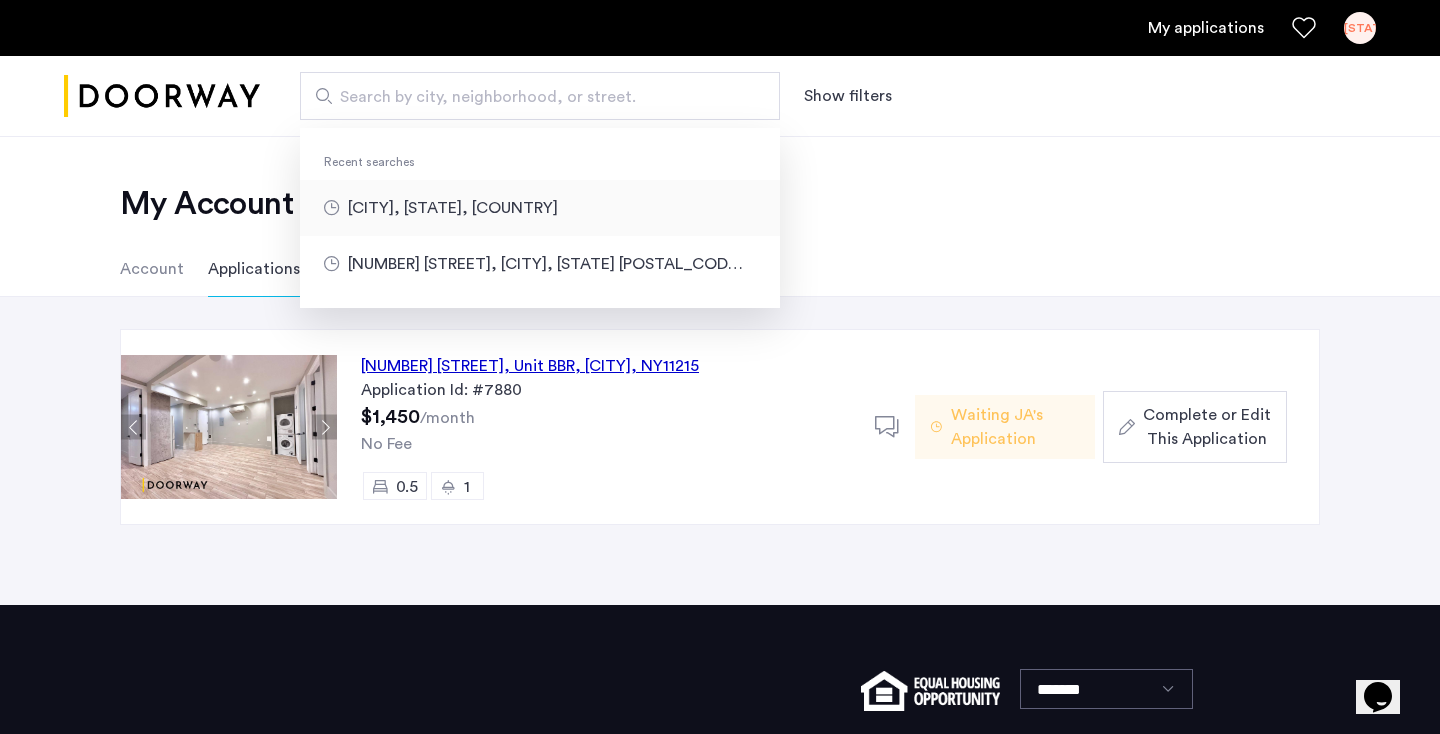 type on "**********" 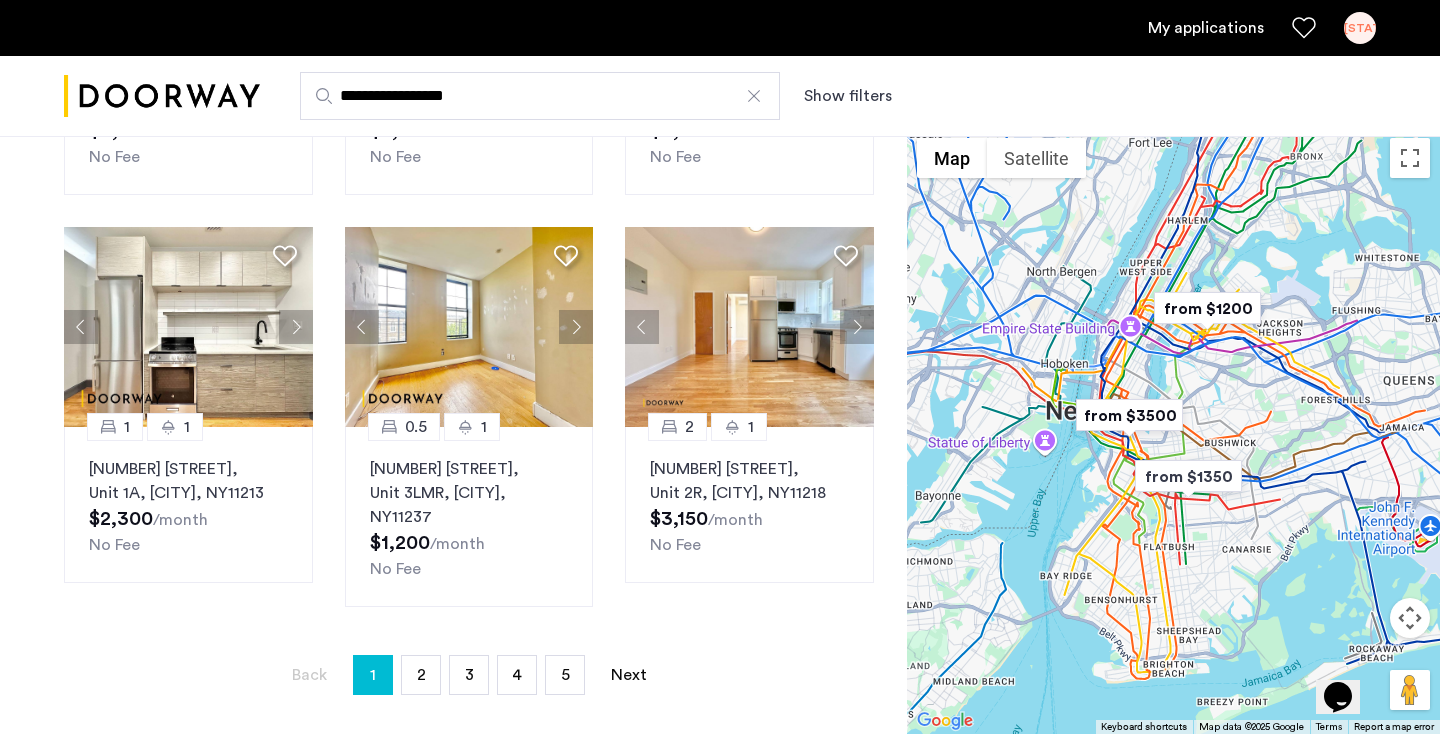 scroll, scrollTop: 1305, scrollLeft: 0, axis: vertical 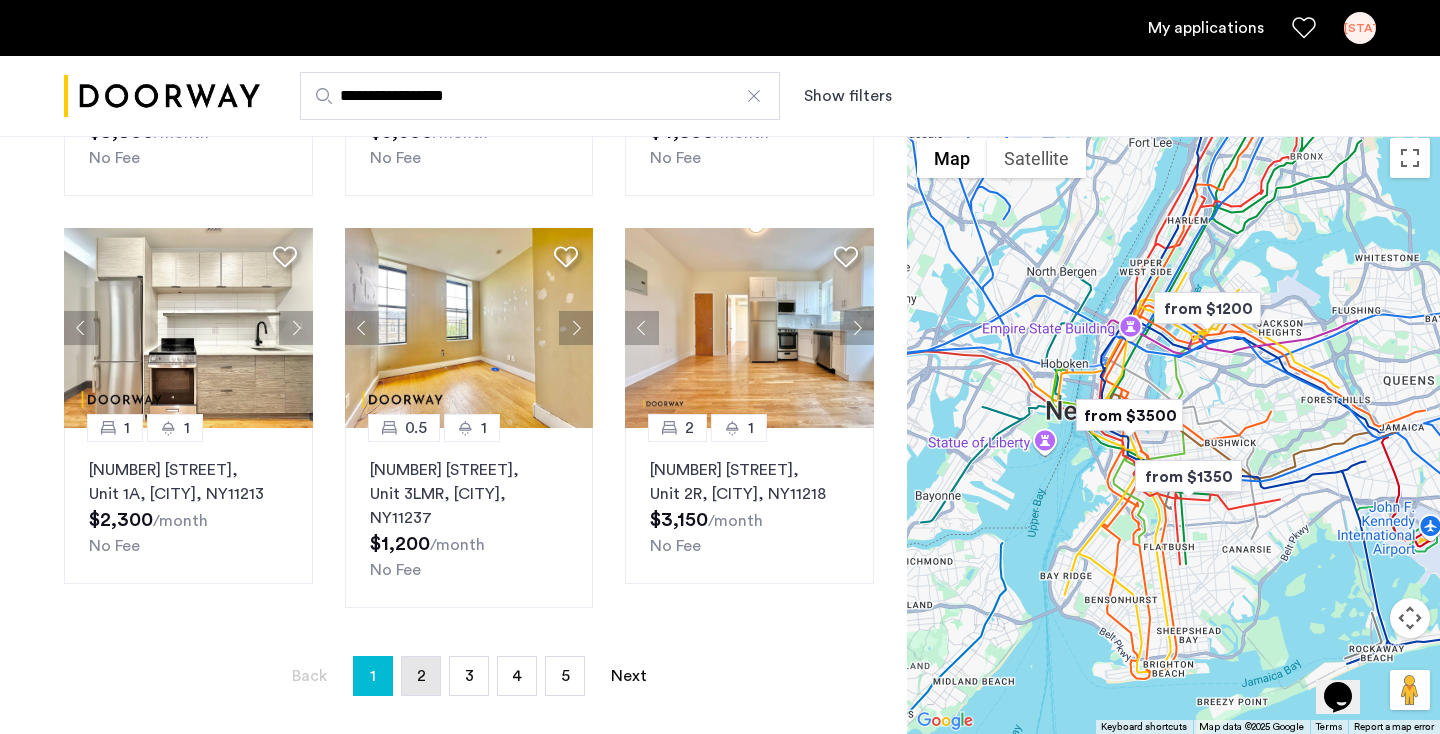 click on "2" at bounding box center (421, 676) 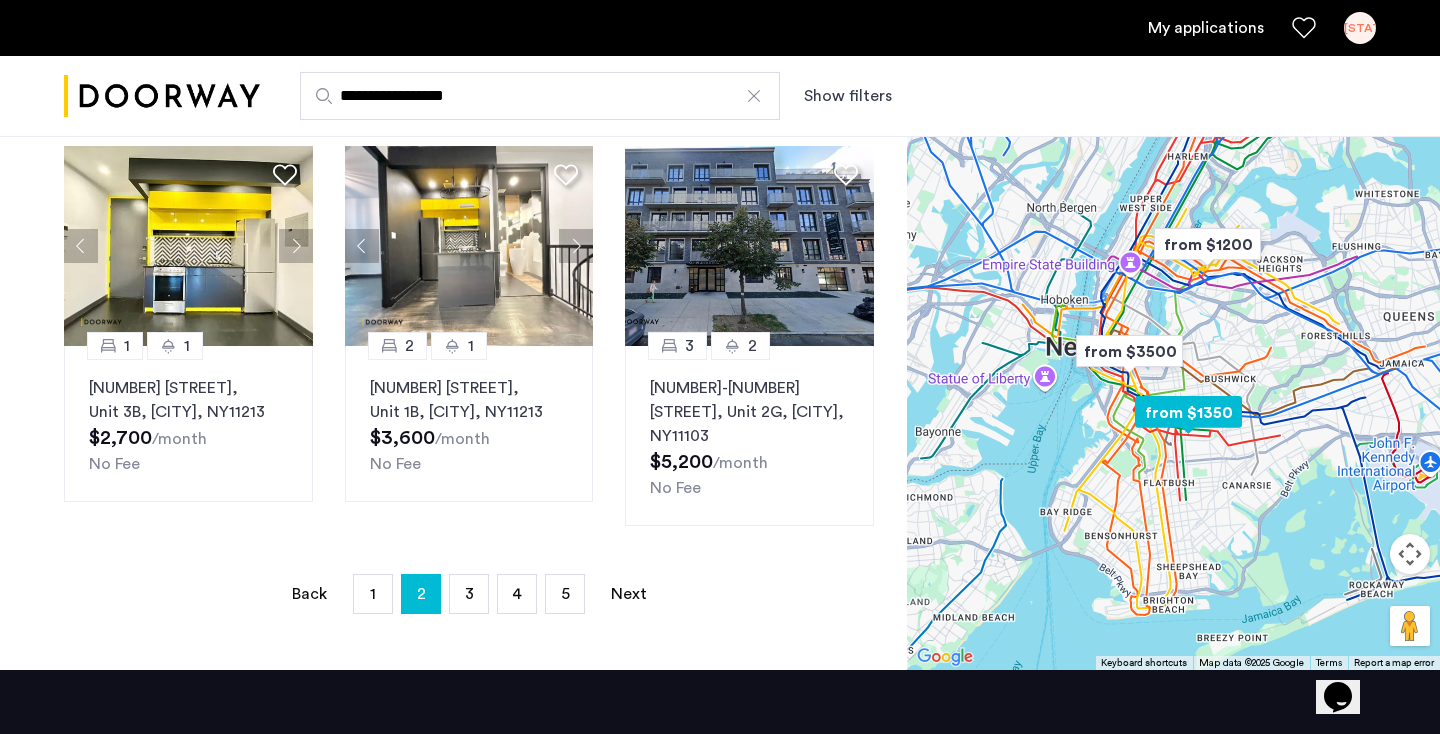 scroll, scrollTop: 1398, scrollLeft: 0, axis: vertical 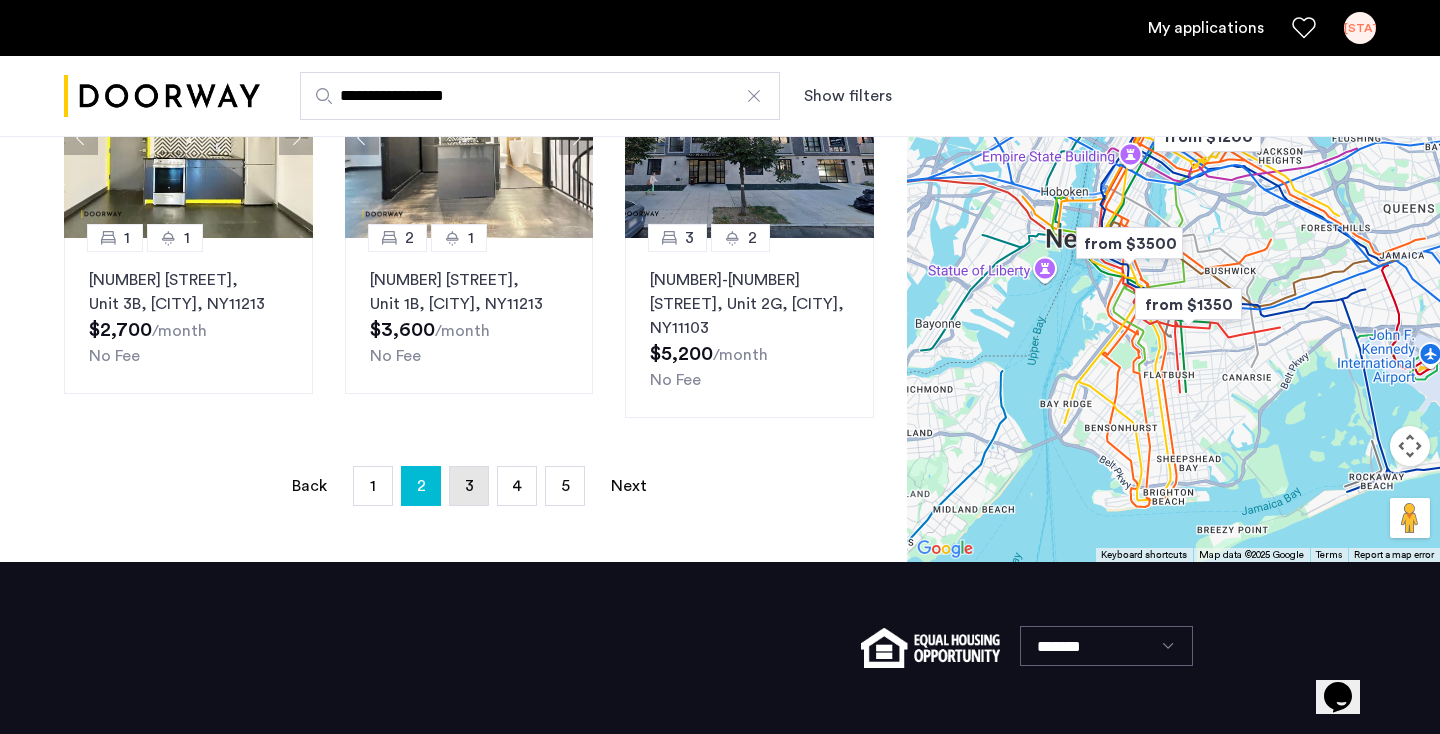 click on "page  3" at bounding box center [469, 486] 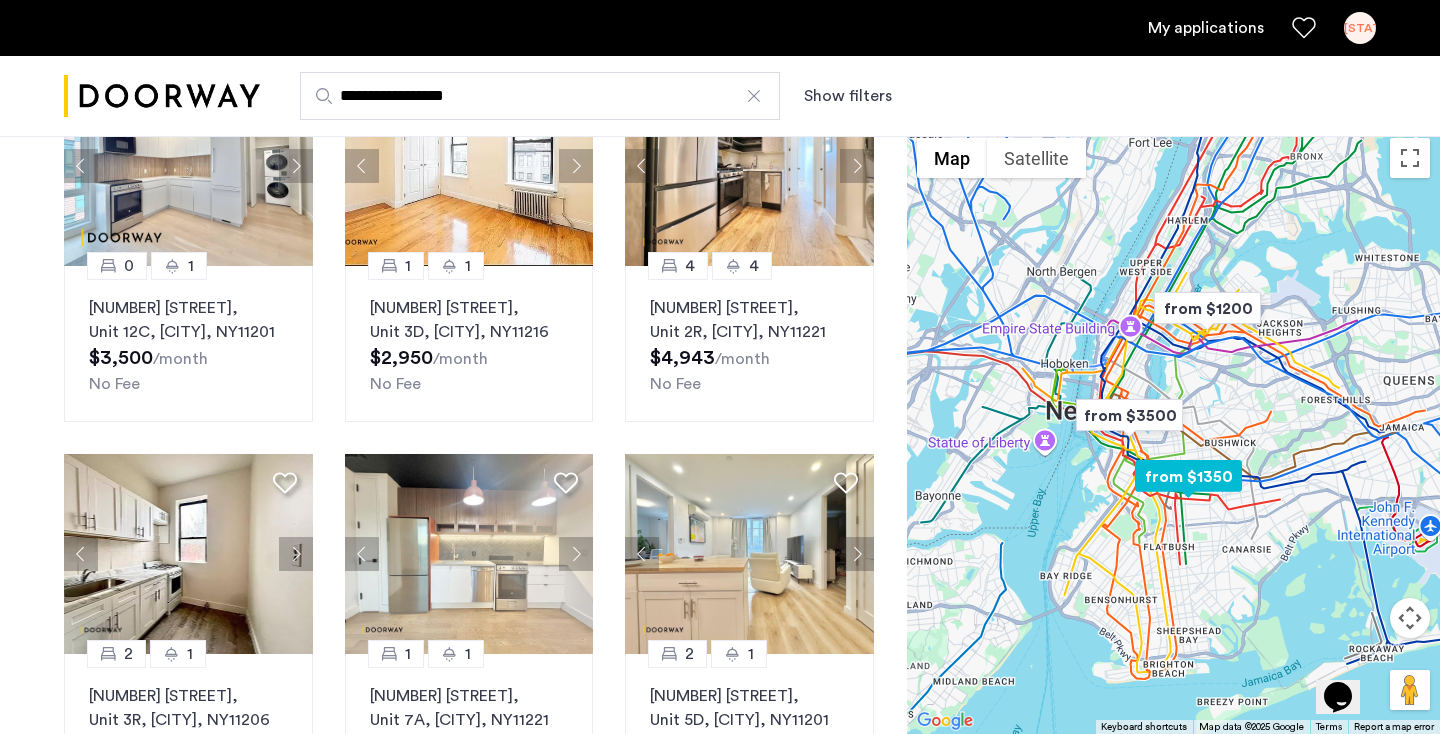 scroll, scrollTop: 48, scrollLeft: 0, axis: vertical 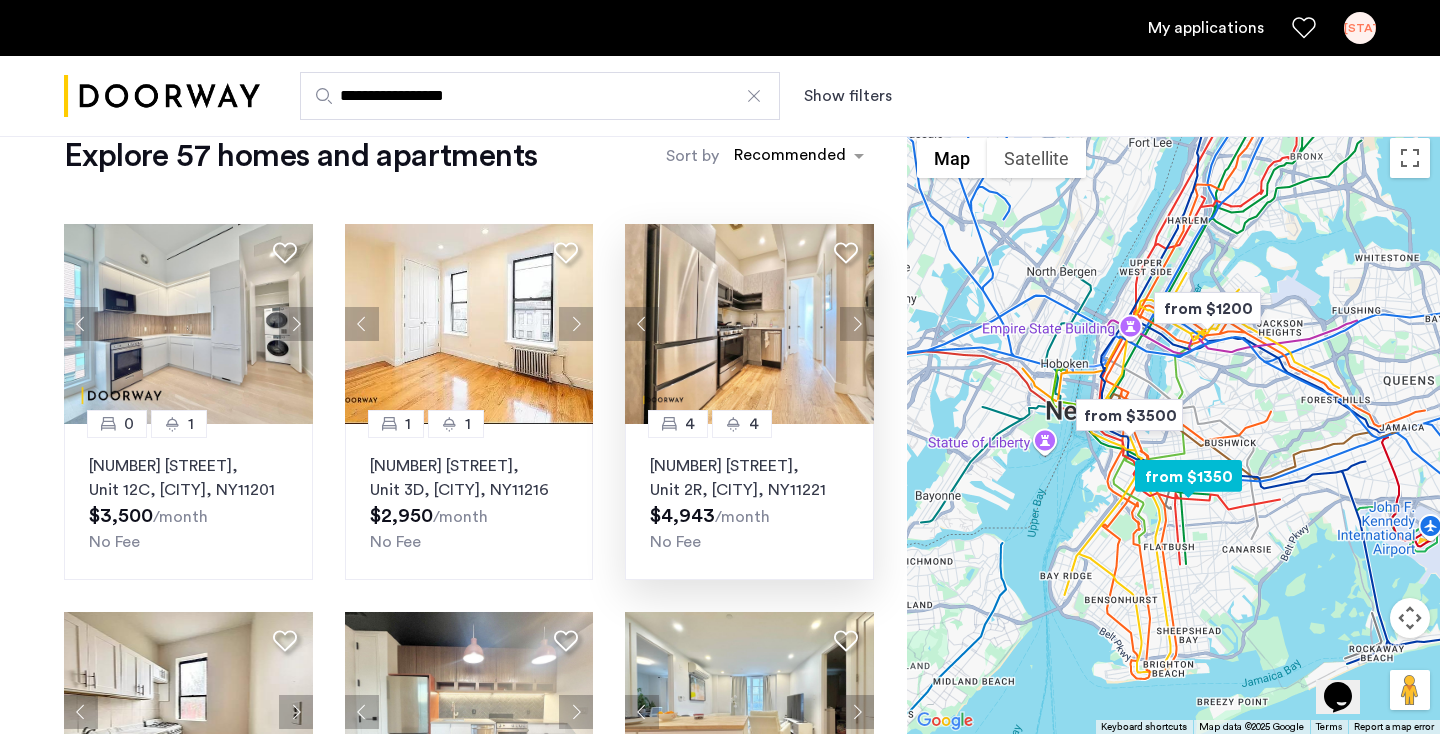 click on "No Fee" 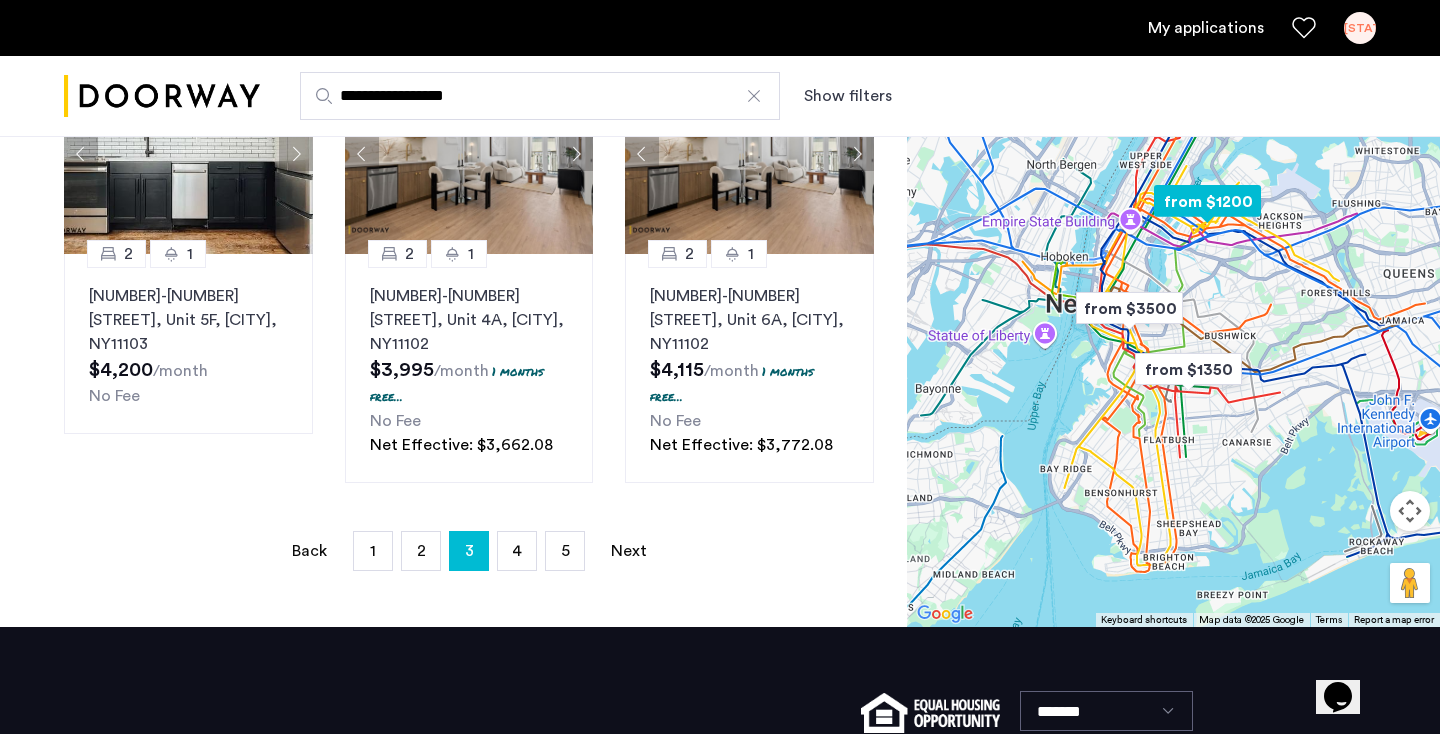 scroll, scrollTop: 1616, scrollLeft: 0, axis: vertical 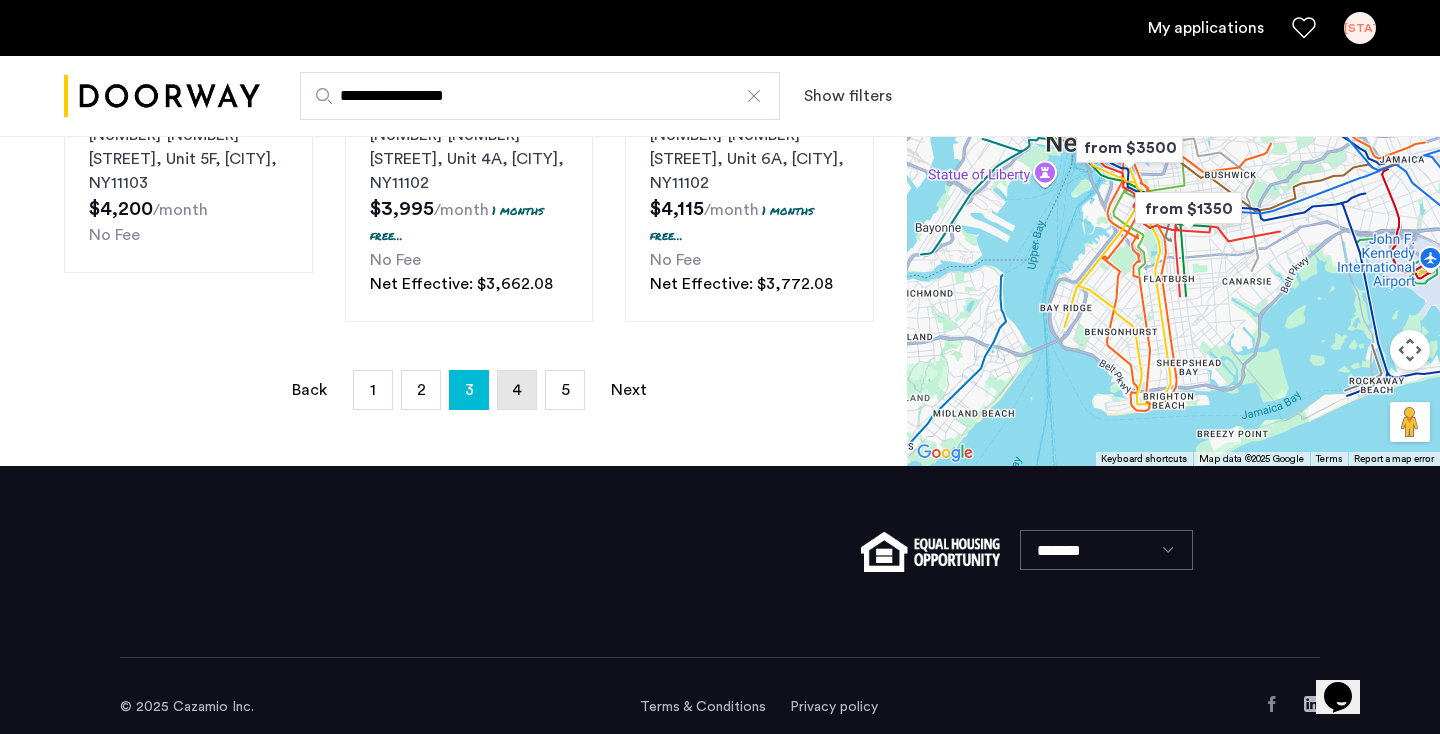 click on "4" at bounding box center [517, 390] 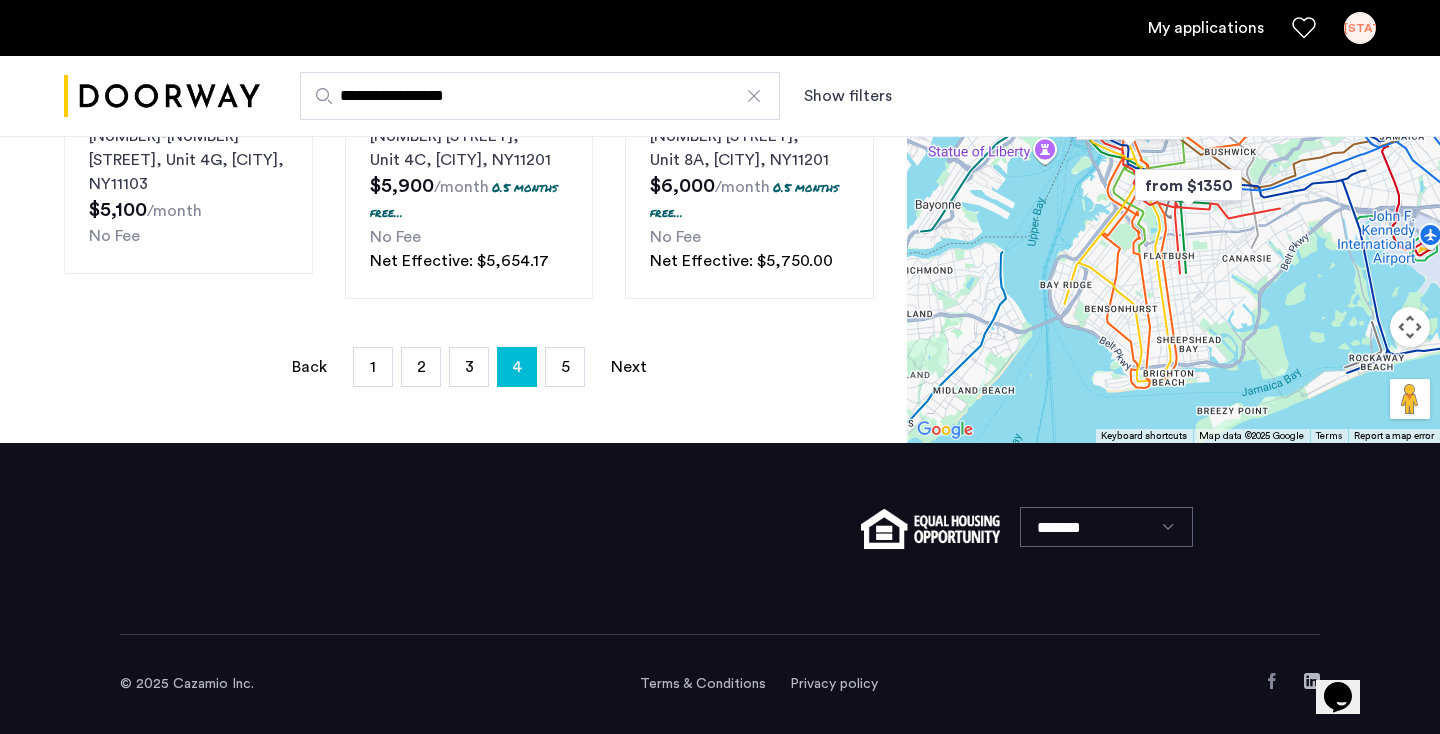 scroll, scrollTop: 1739, scrollLeft: 0, axis: vertical 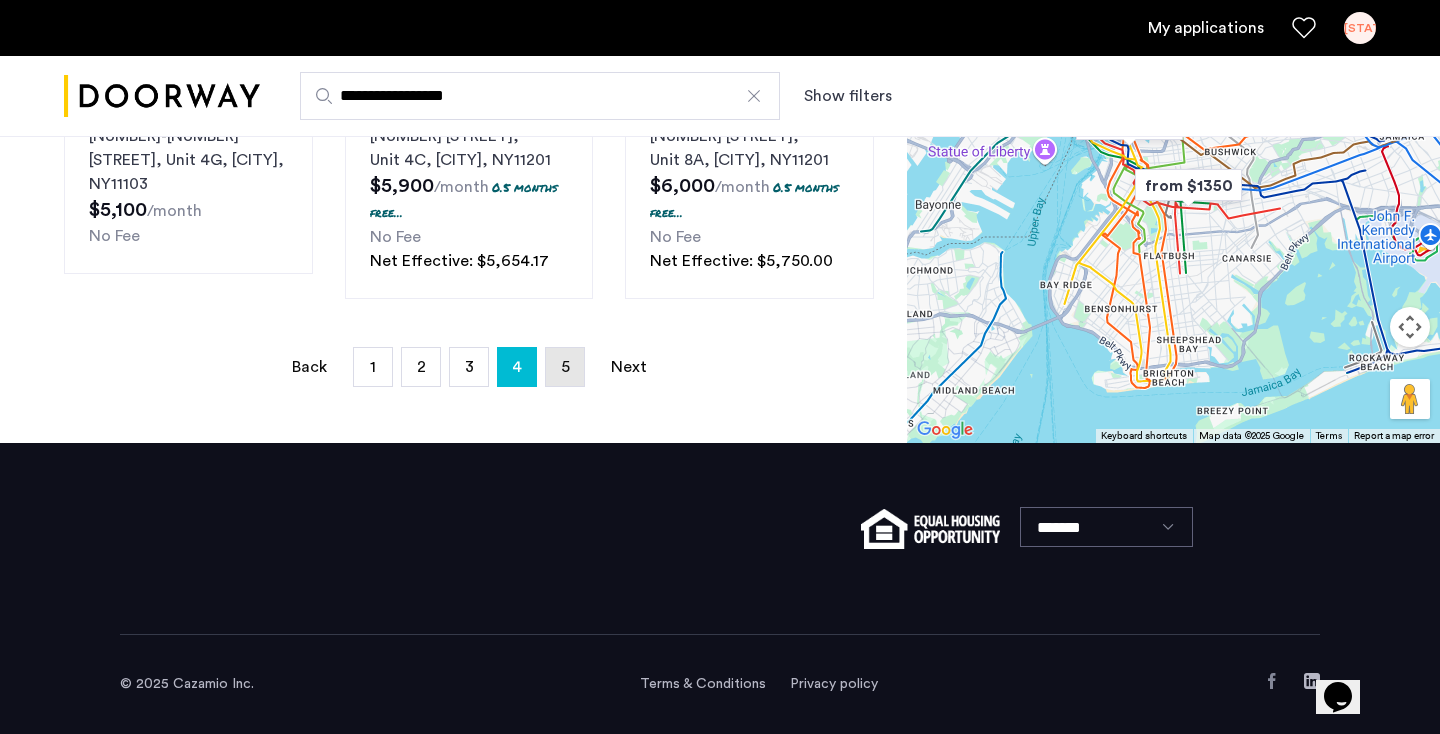 click on "5" at bounding box center [565, 367] 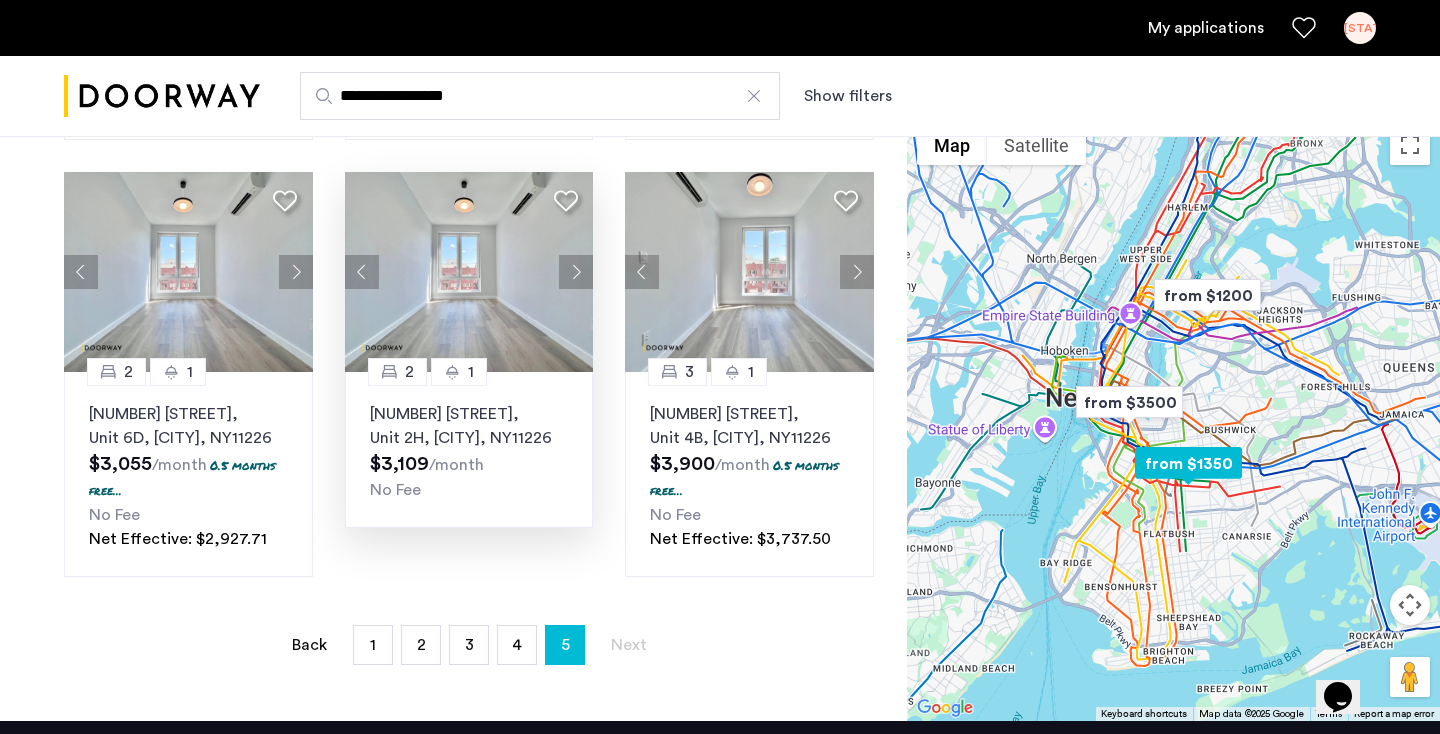 scroll, scrollTop: 911, scrollLeft: 0, axis: vertical 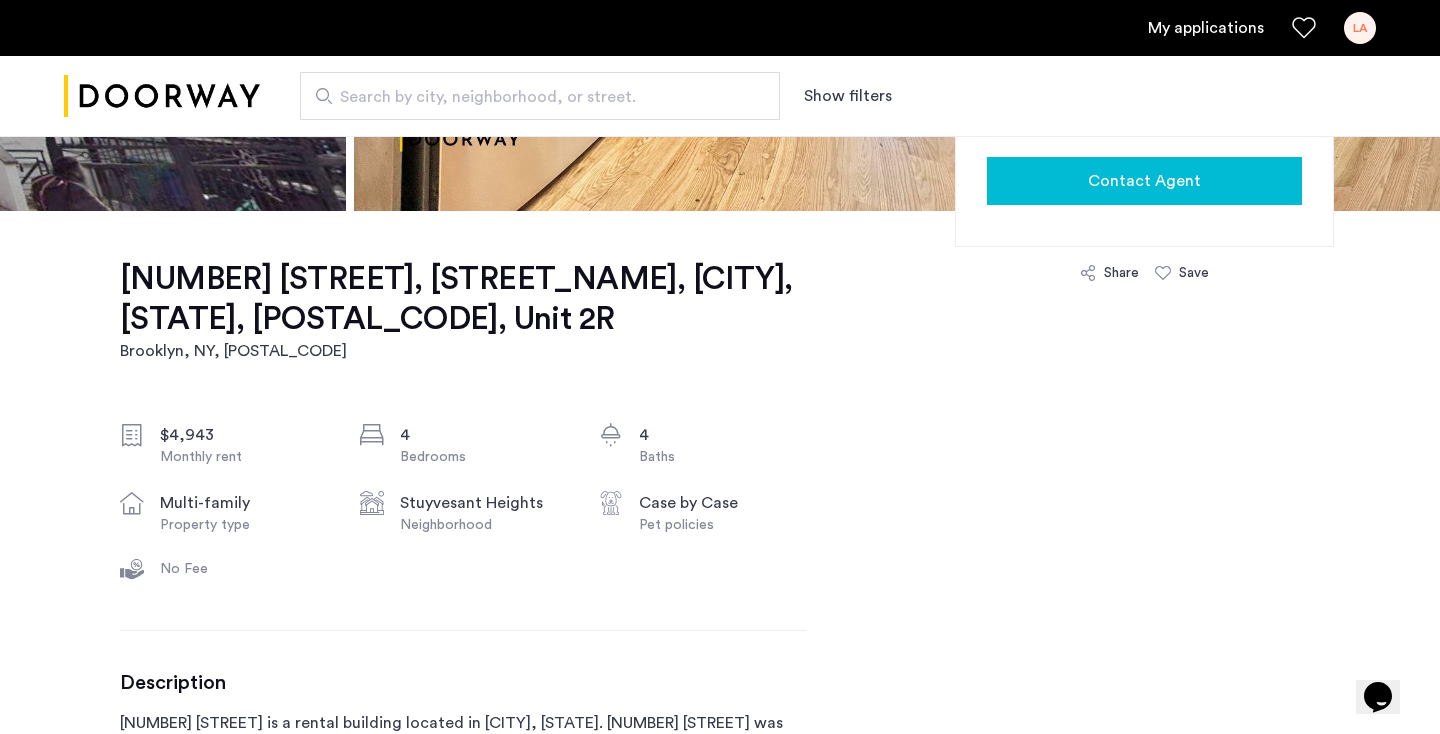 click on "Contact Agent" 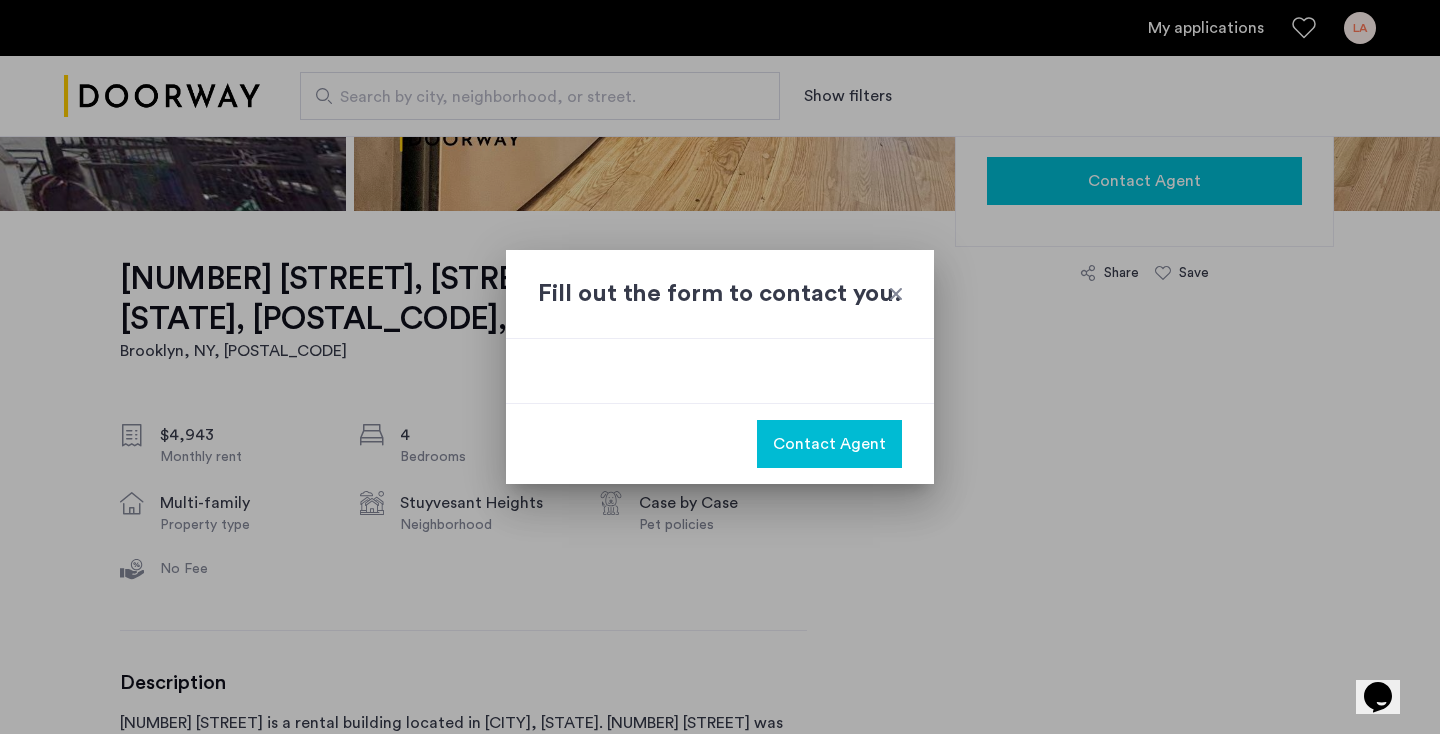 scroll, scrollTop: 0, scrollLeft: 0, axis: both 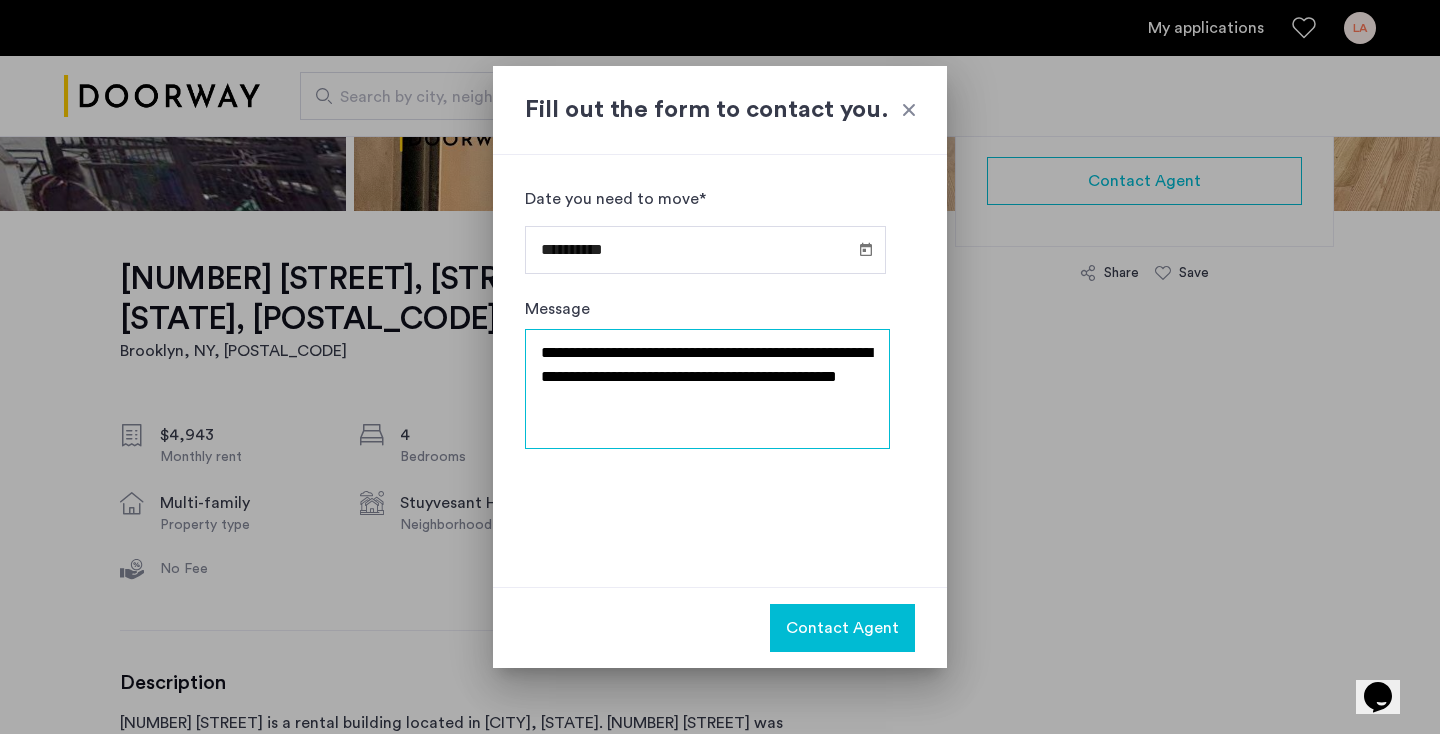 click on "**********" at bounding box center (707, 389) 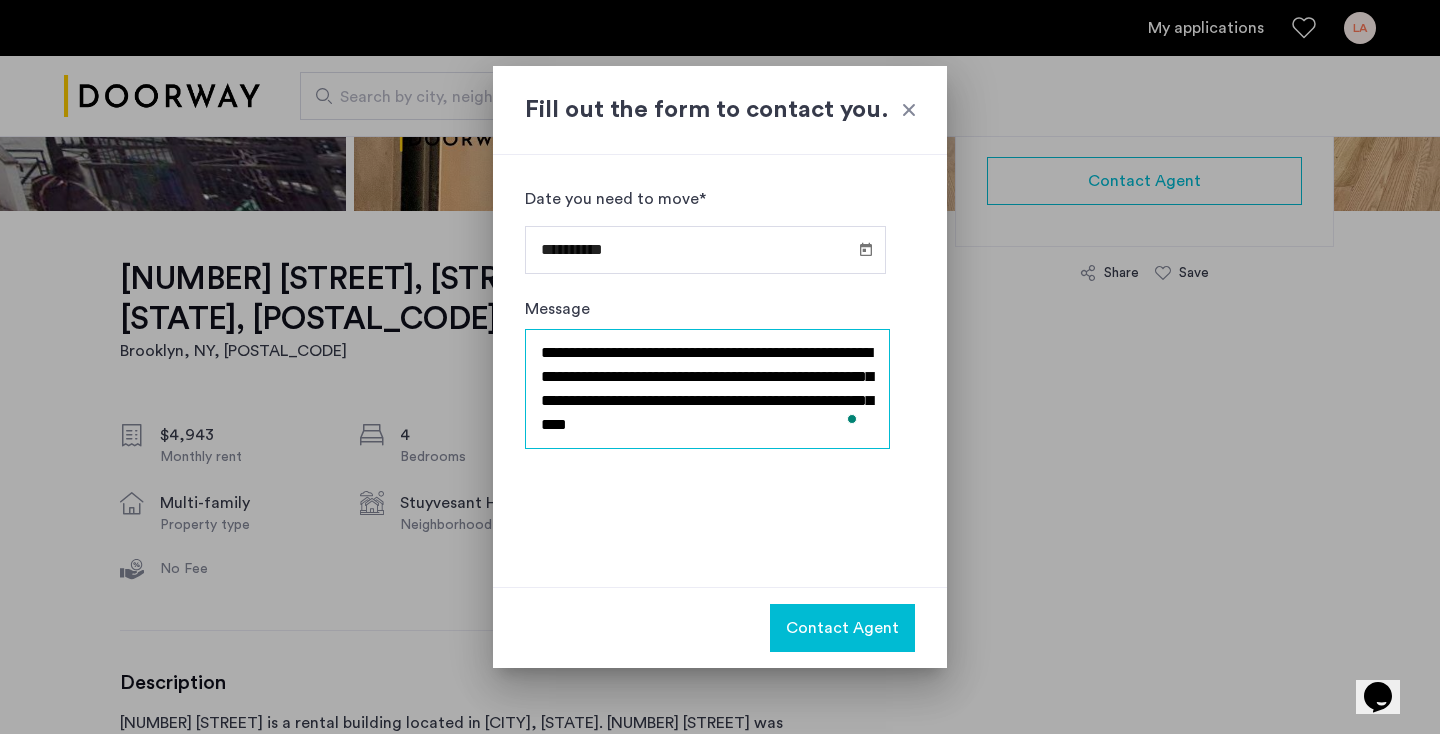 scroll, scrollTop: 11, scrollLeft: 0, axis: vertical 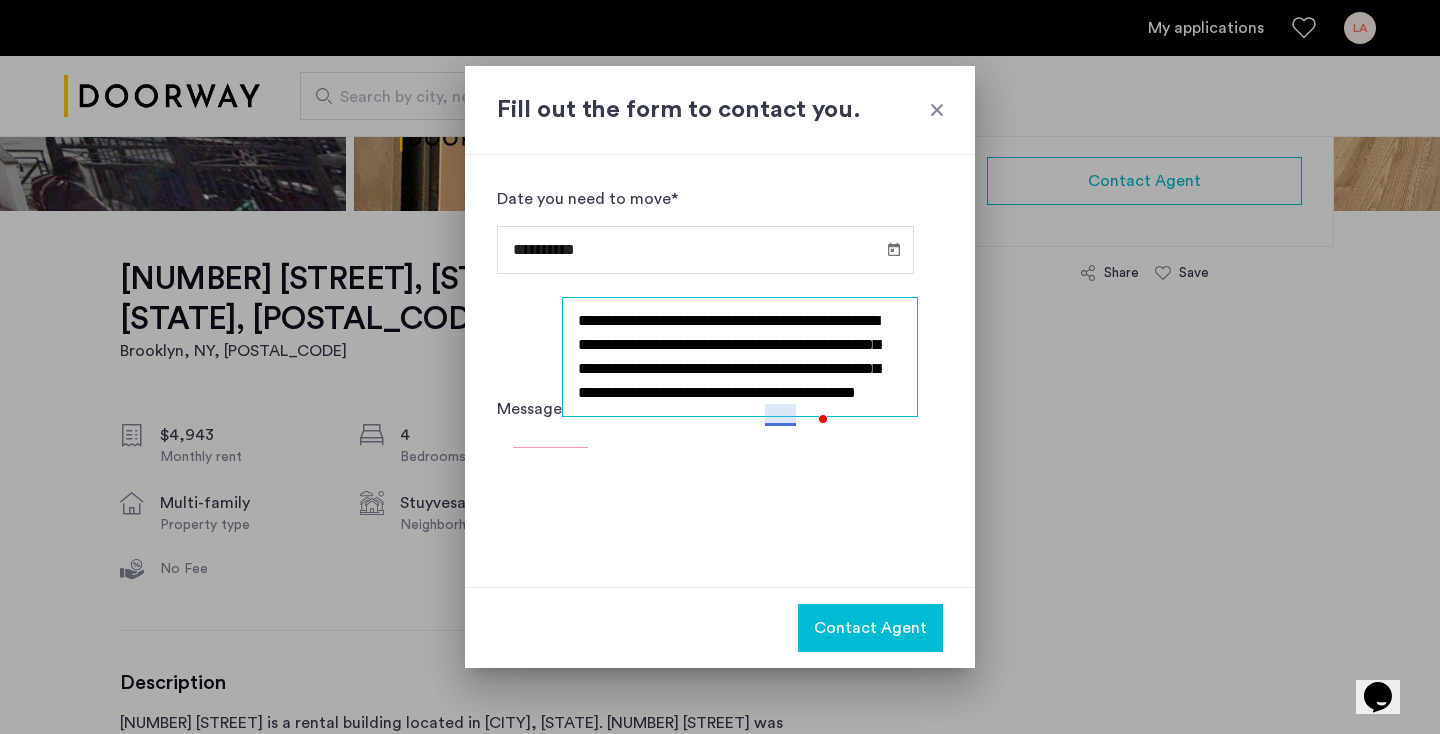 click on "**********" at bounding box center (740, 357) 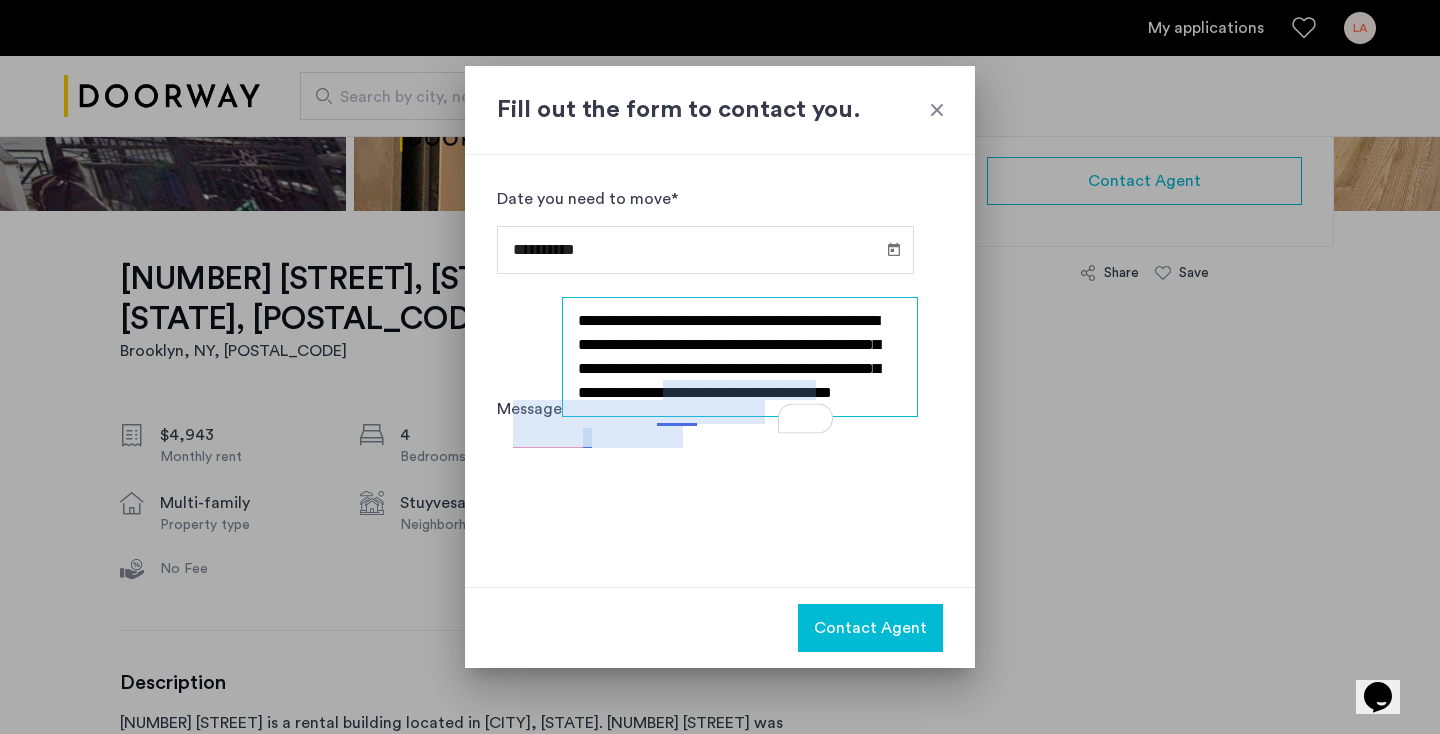 click on "**********" at bounding box center [740, 357] 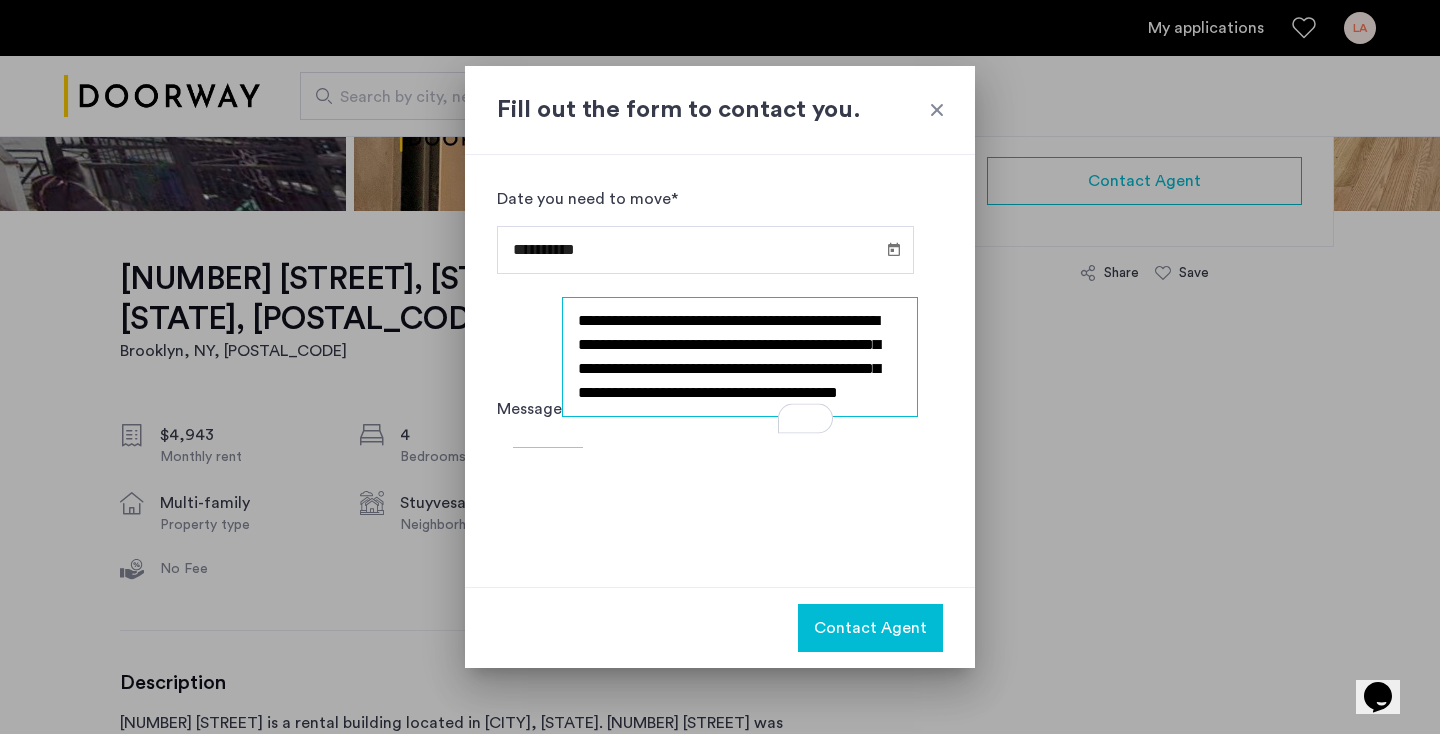 scroll, scrollTop: 0, scrollLeft: 0, axis: both 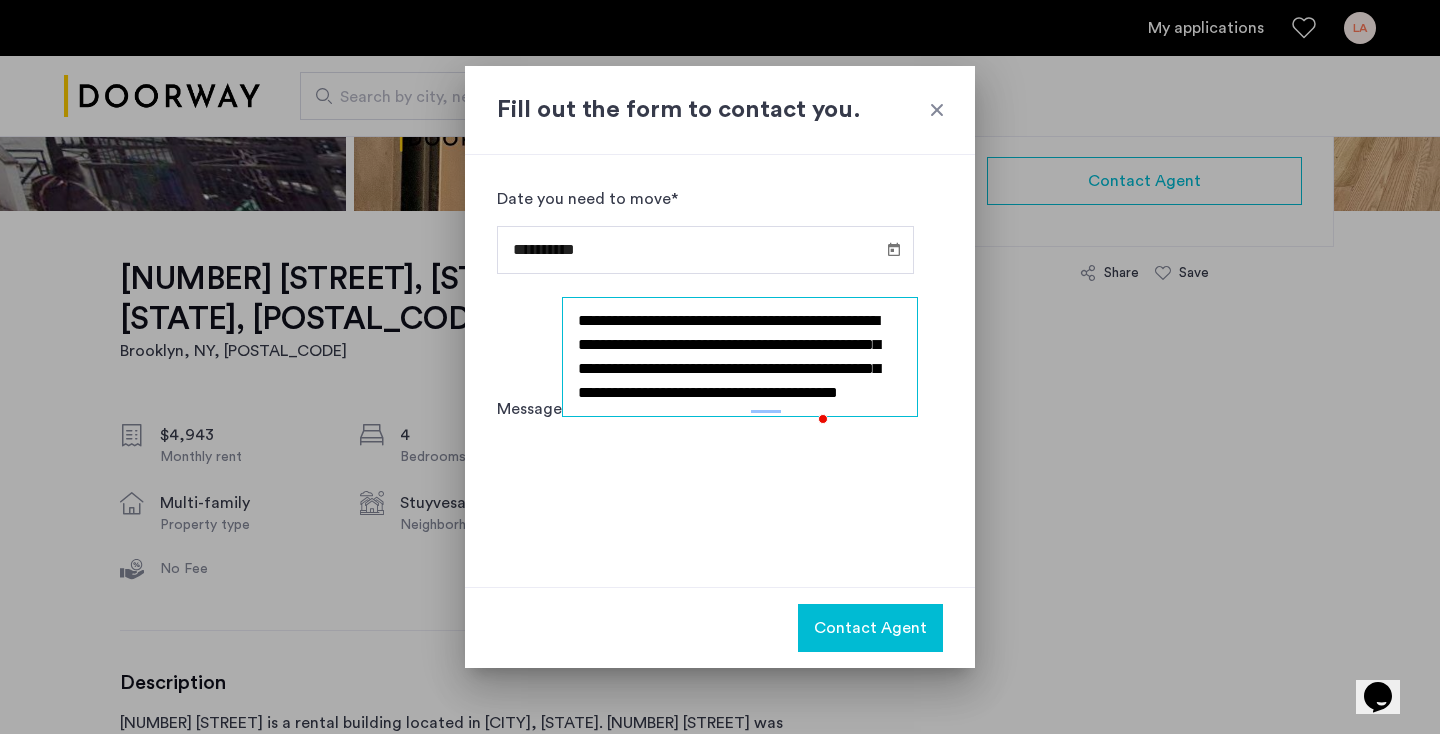 drag, startPoint x: 707, startPoint y: 428, endPoint x: 623, endPoint y: 426, distance: 84.0238 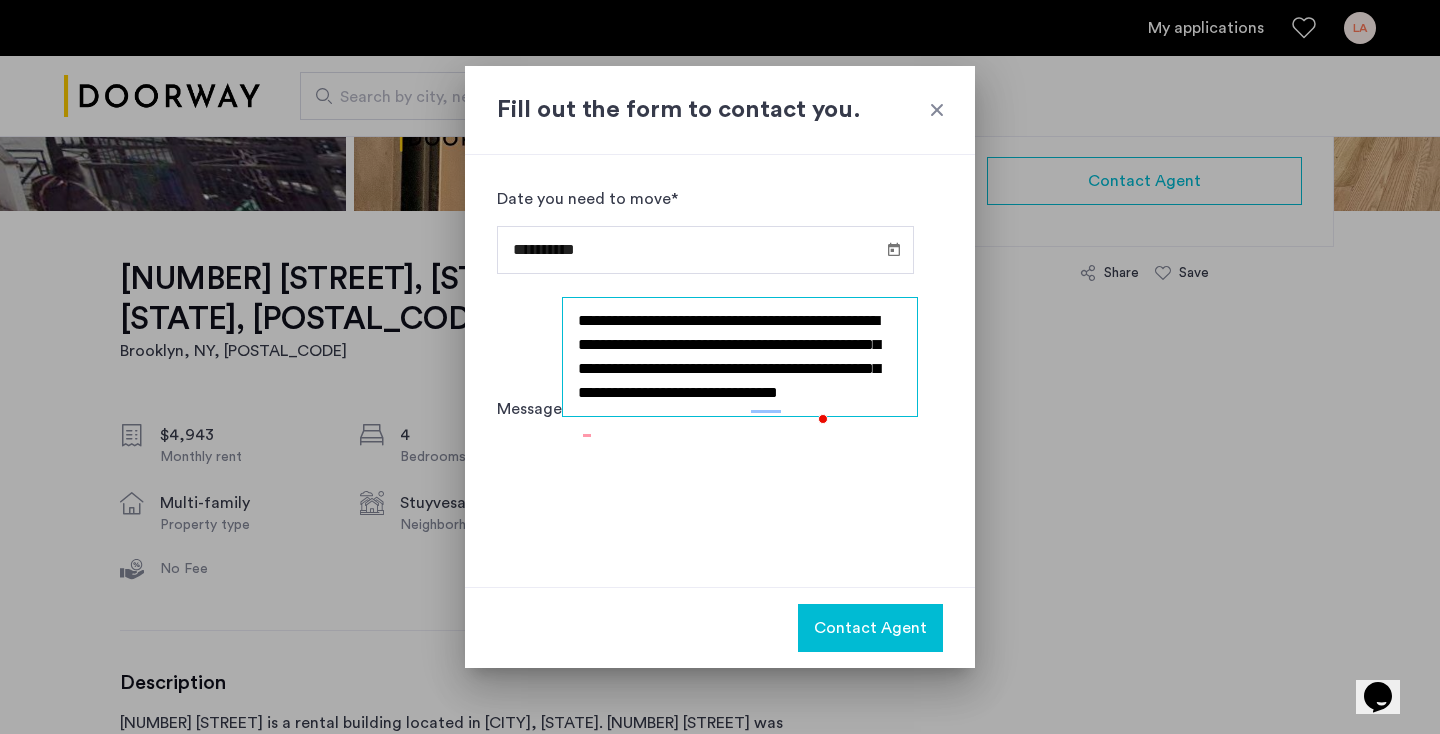 click on "**********" at bounding box center [740, 357] 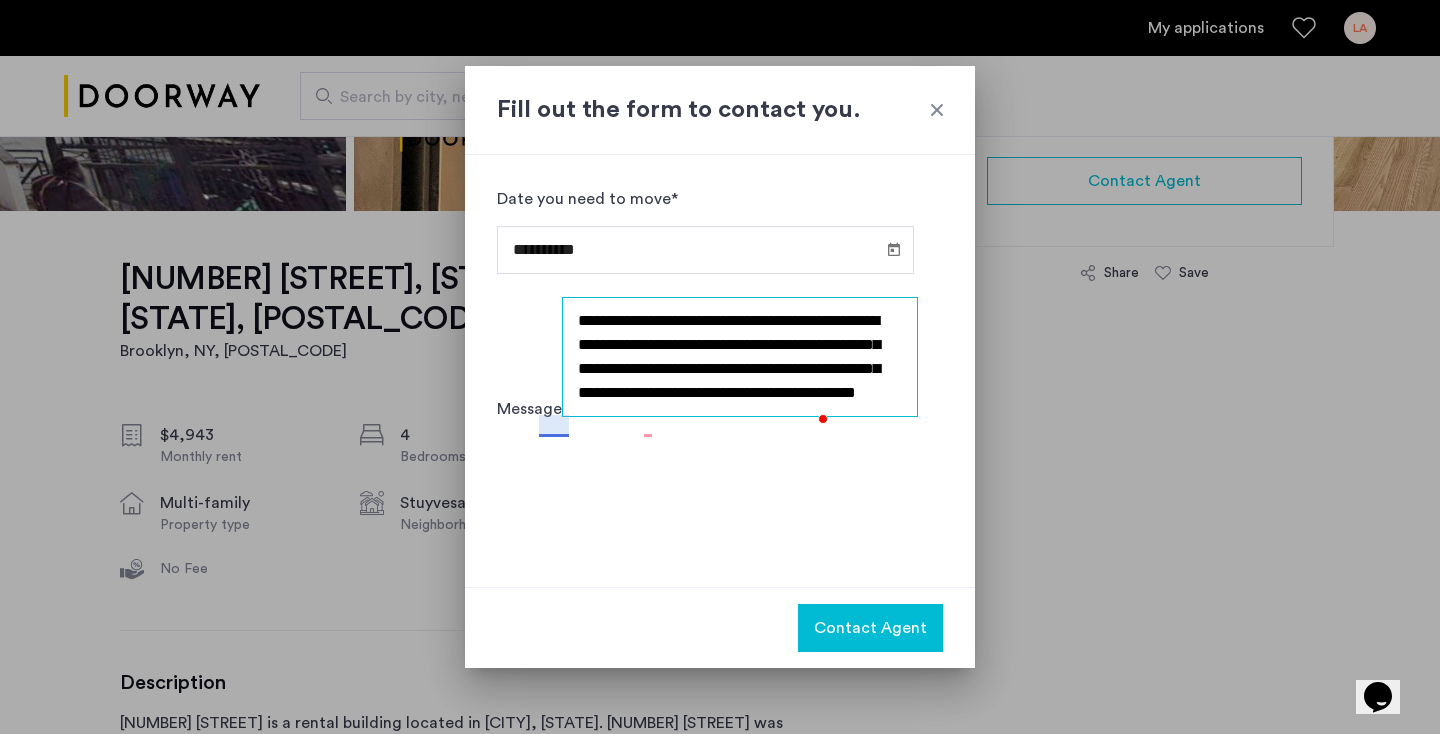 click on "**********" at bounding box center [740, 357] 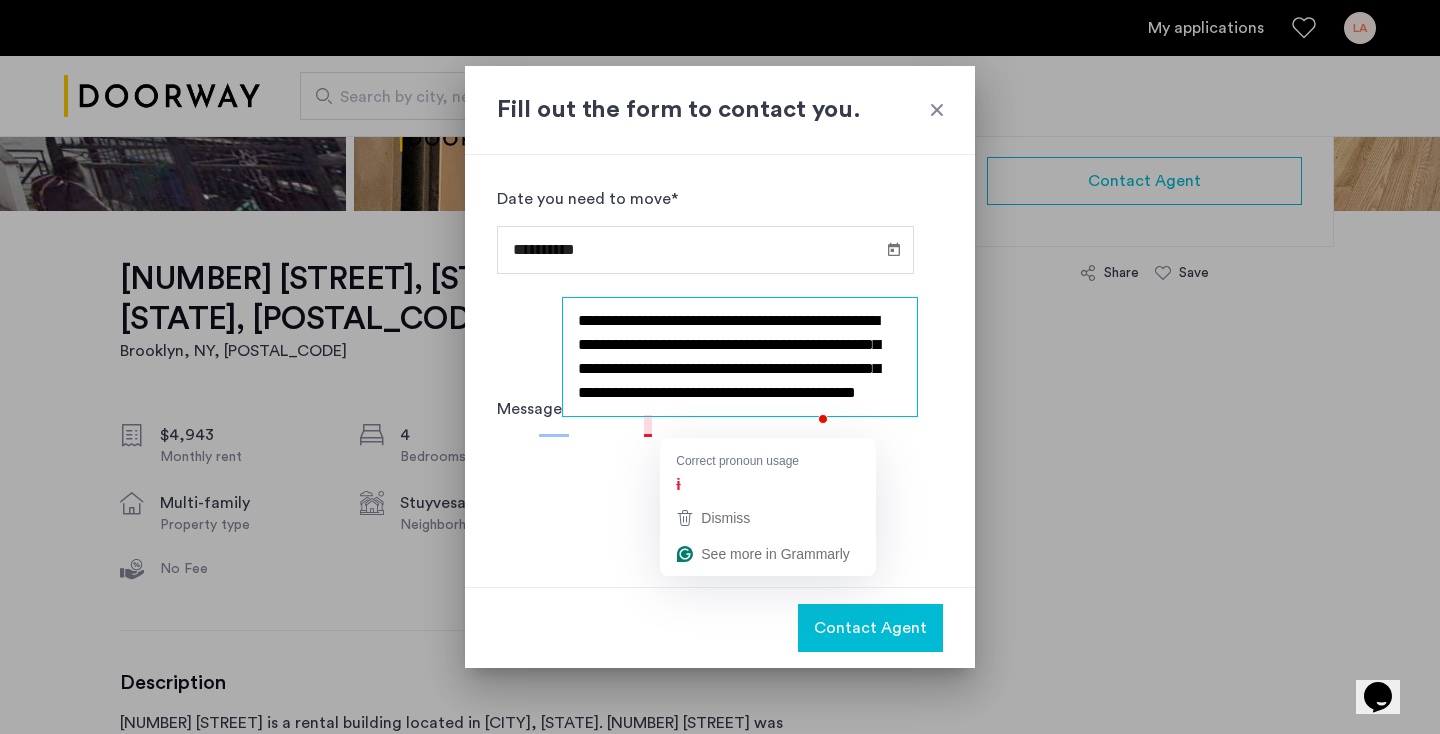 click on "**********" at bounding box center (740, 357) 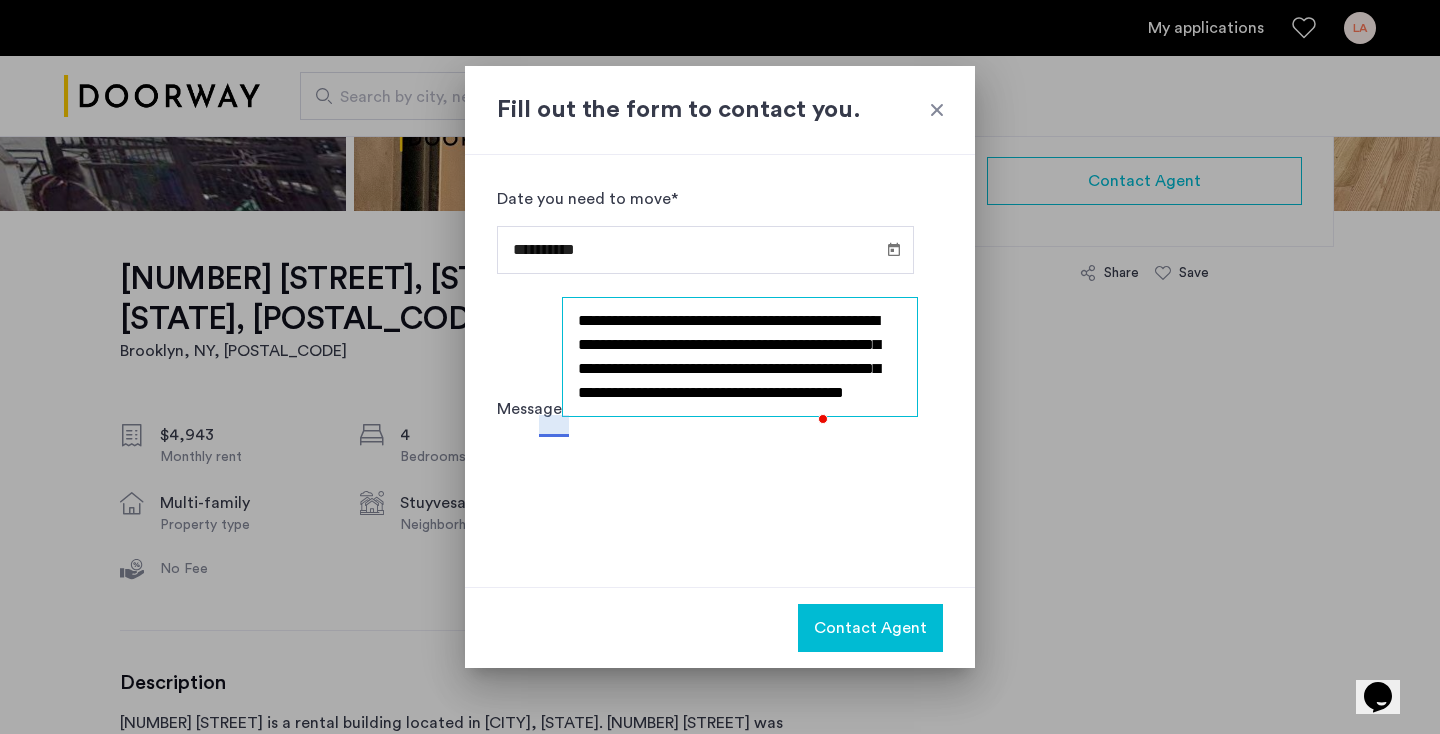 click on "**********" at bounding box center [740, 357] 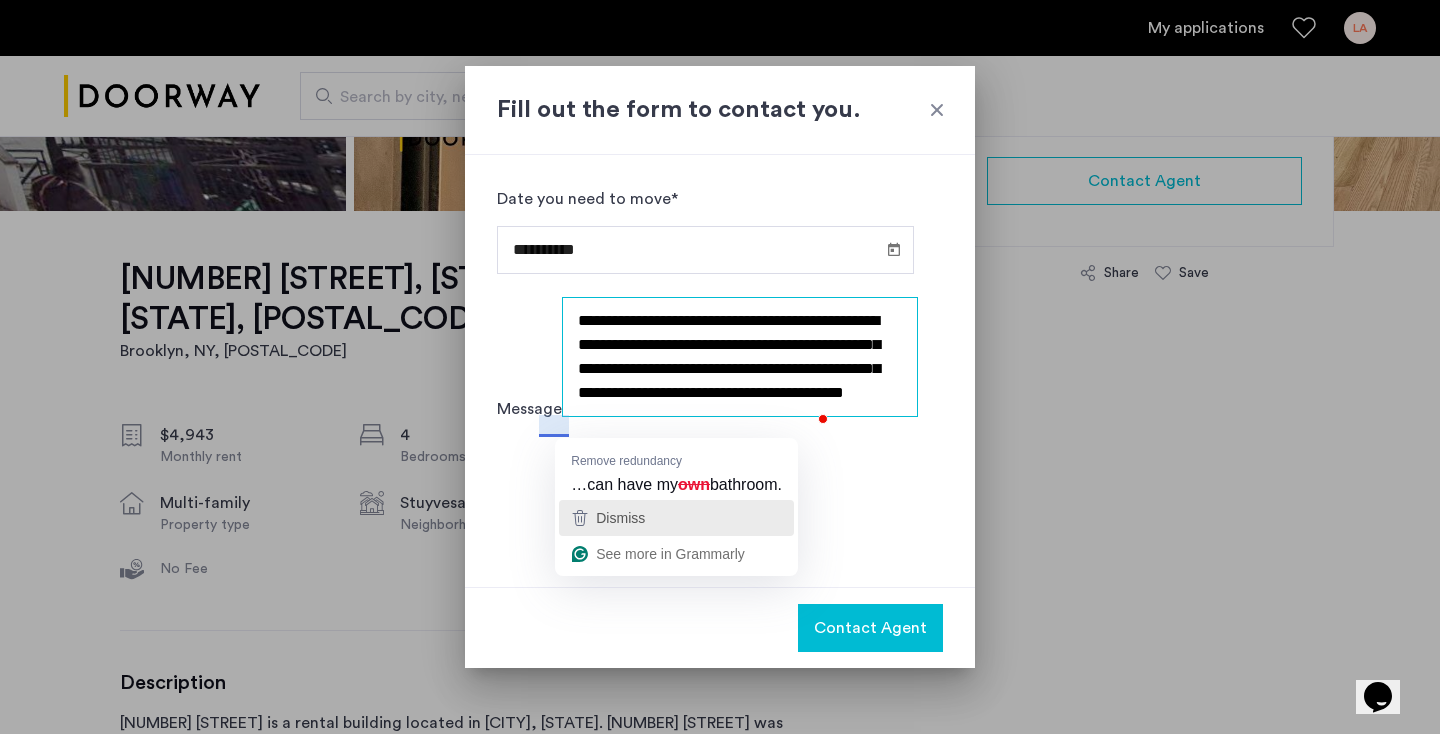 click on "Dismiss" at bounding box center [620, 518] 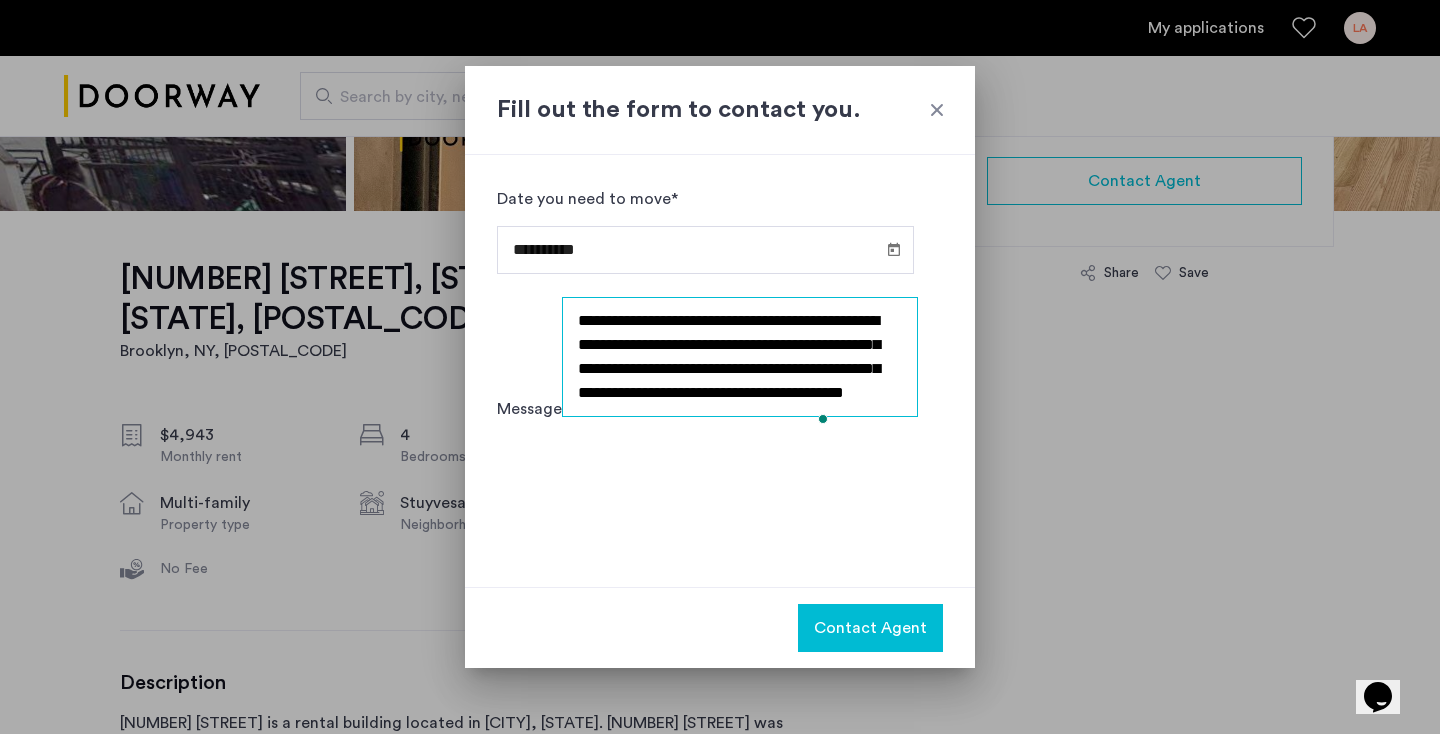 scroll, scrollTop: 0, scrollLeft: 0, axis: both 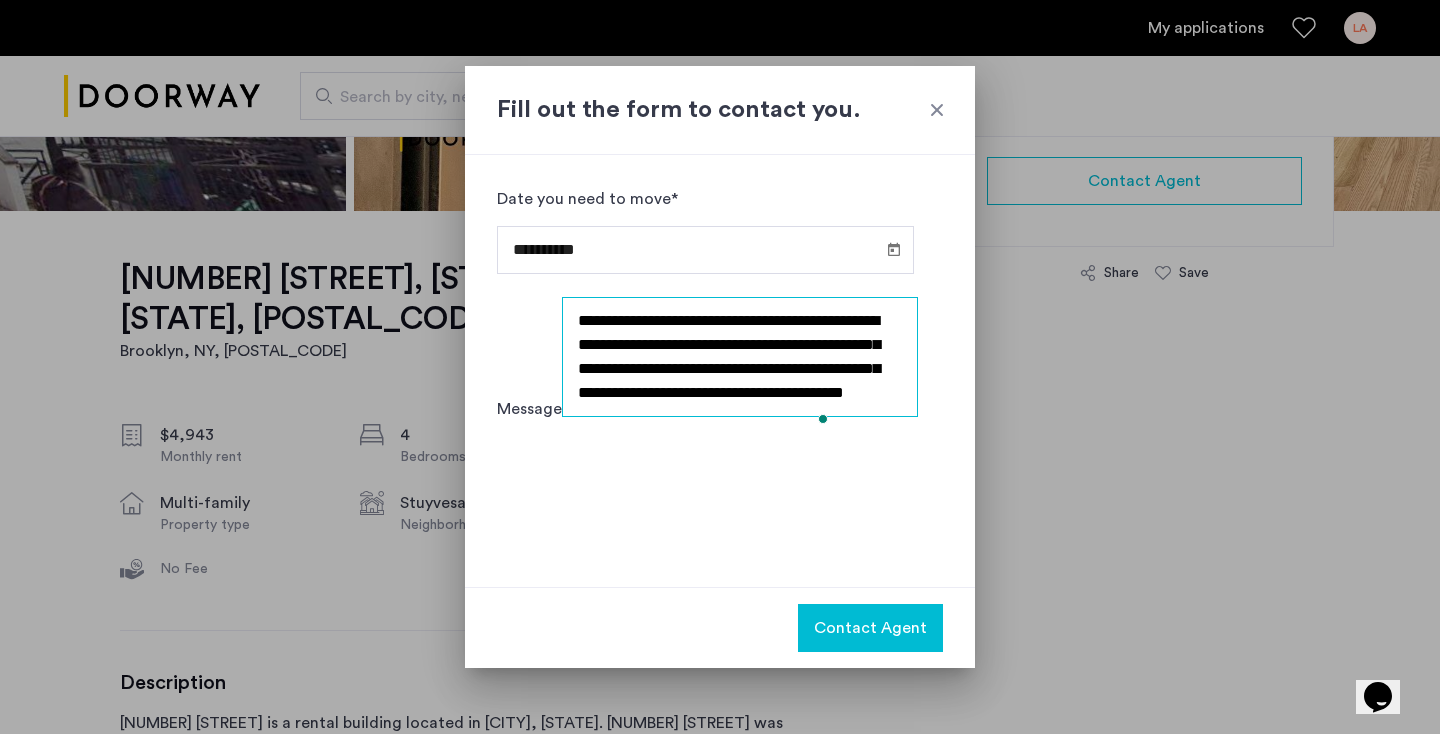 type on "**********" 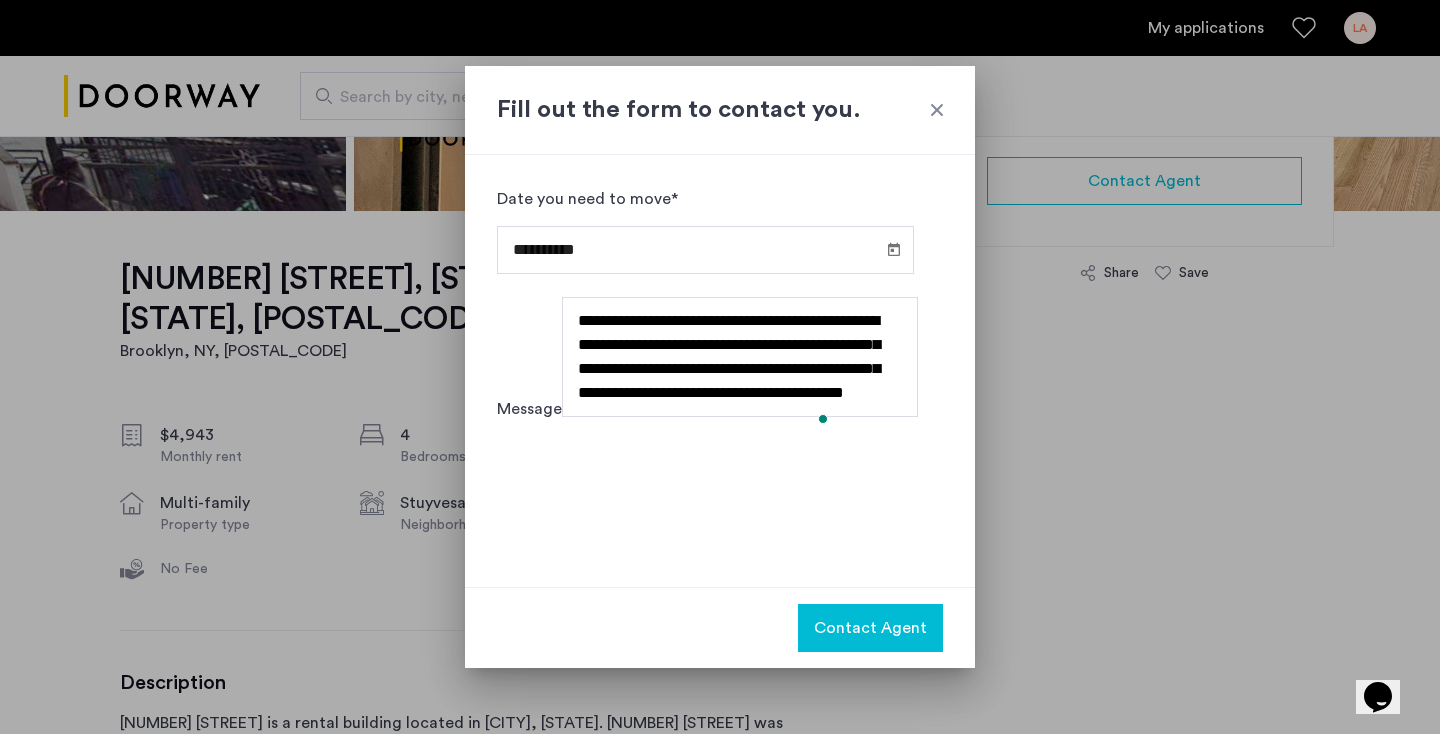 click on "Contact Agent" at bounding box center (870, 628) 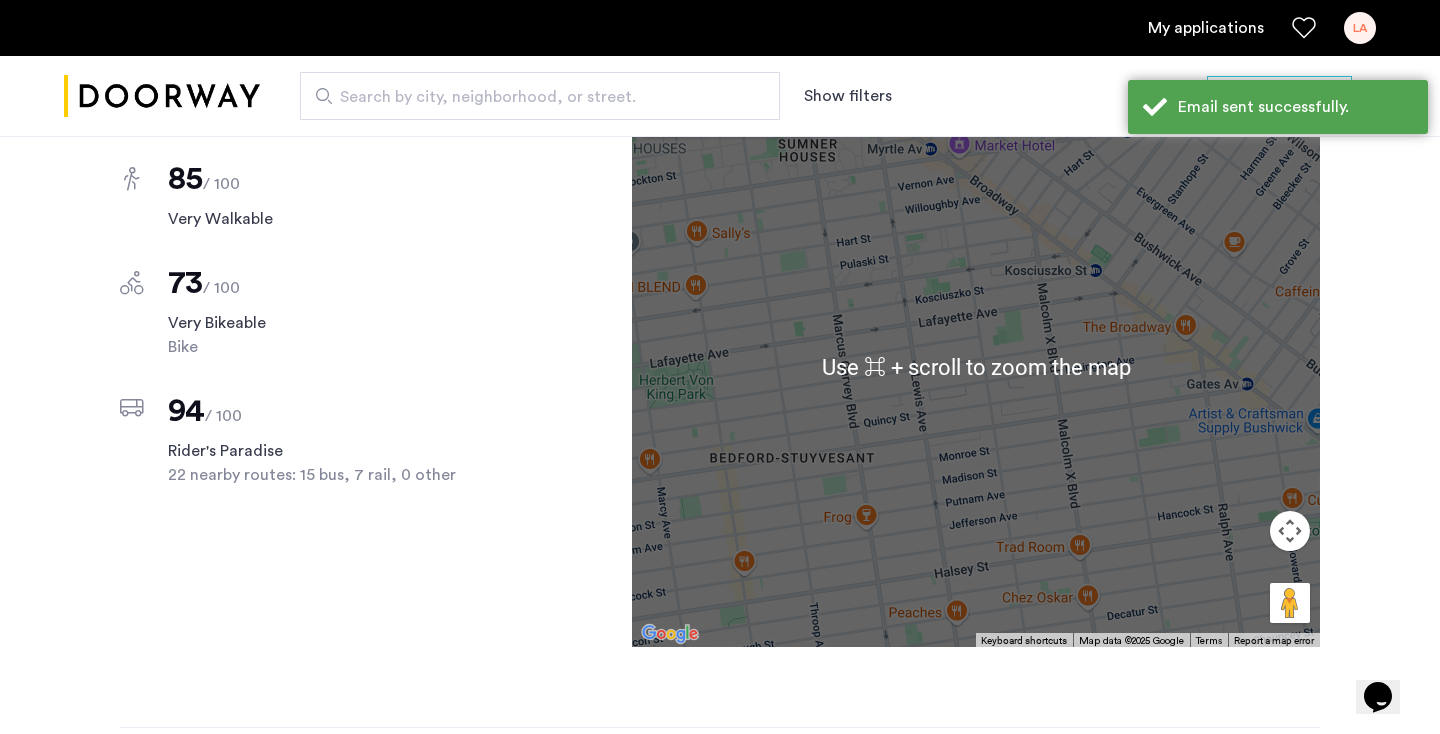scroll, scrollTop: 1842, scrollLeft: 0, axis: vertical 